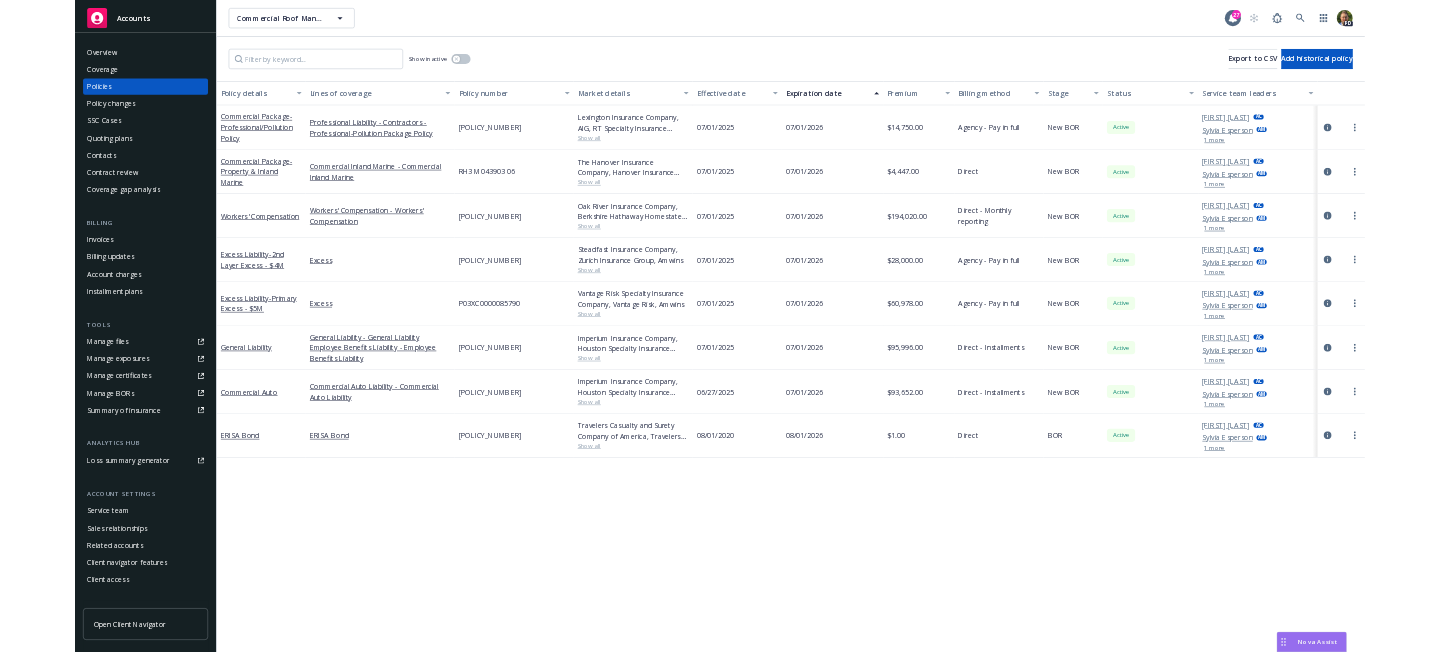 scroll, scrollTop: 0, scrollLeft: 0, axis: both 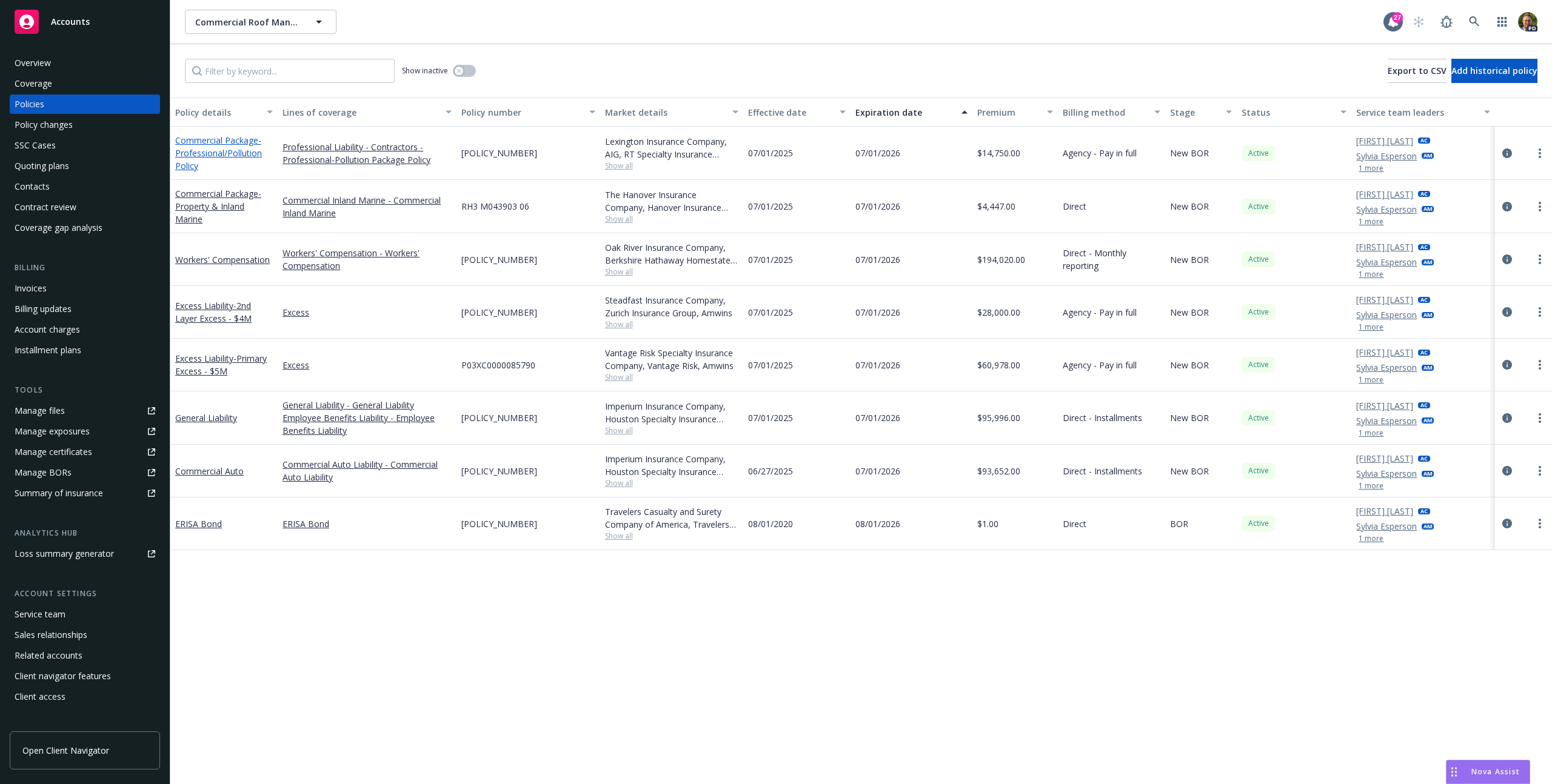 click on "-  Professional/Pollution Policy" at bounding box center (218, 153) 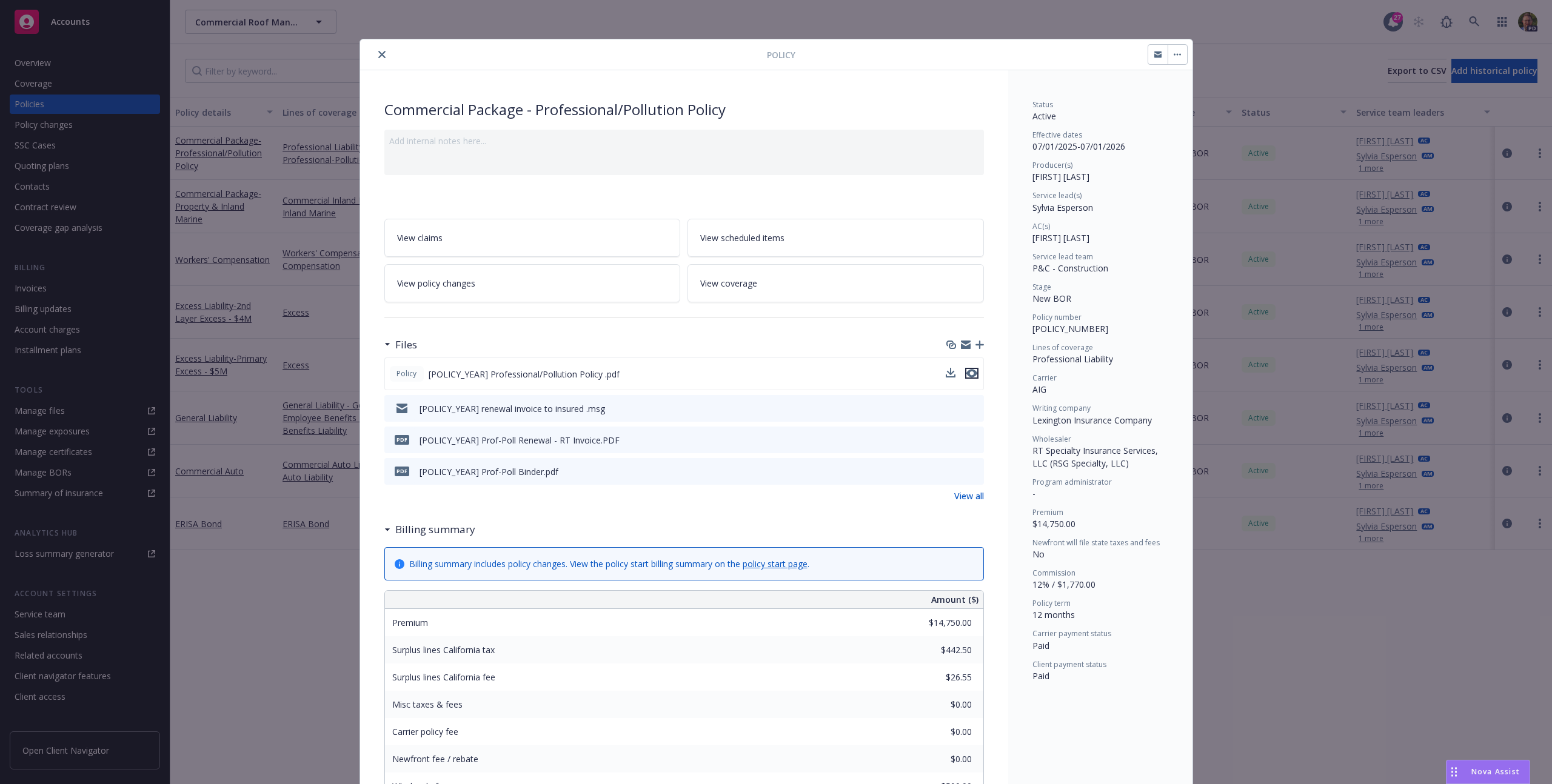 click 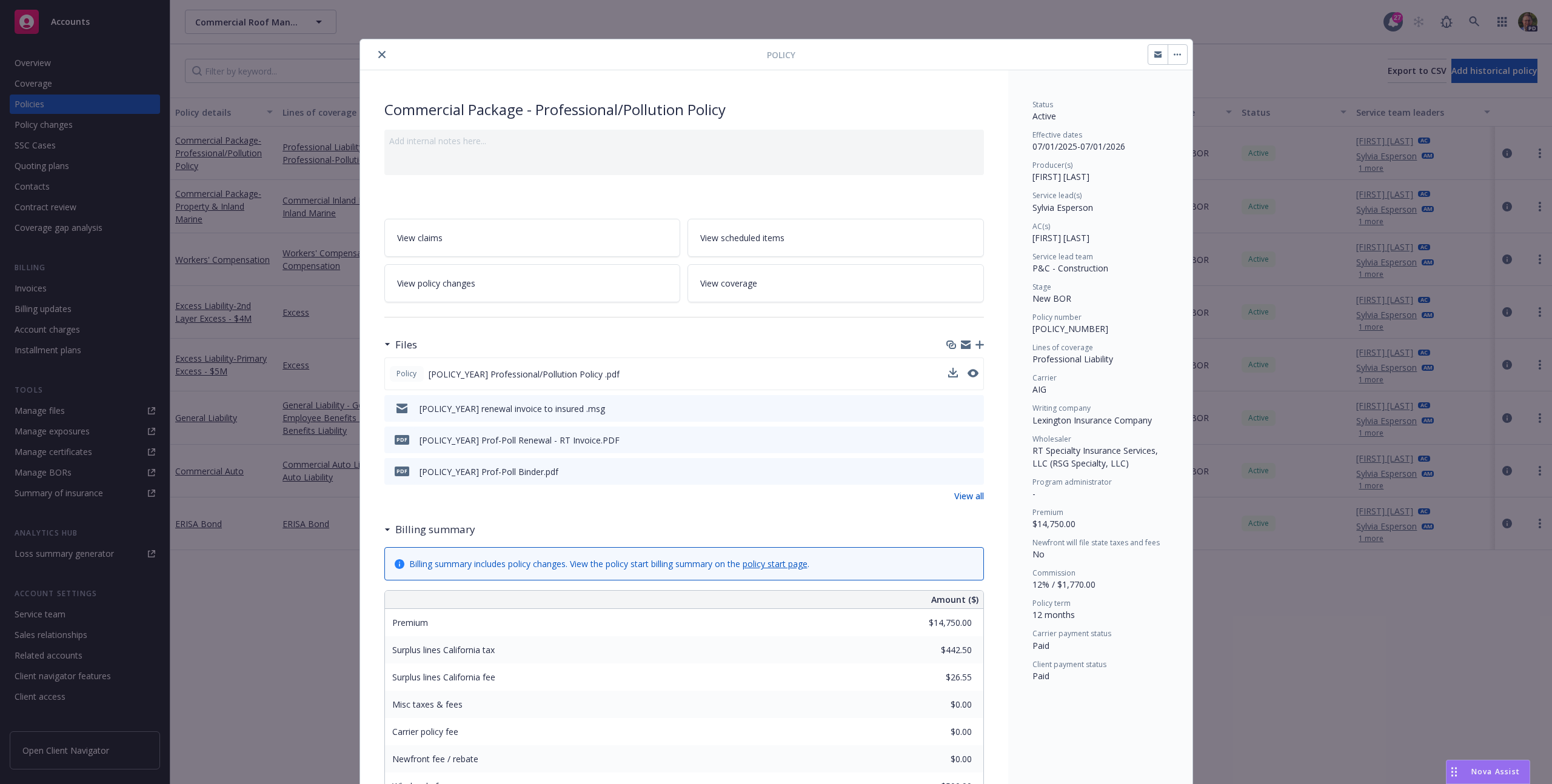 click on "Policy Commercial Package   - Professional/Pollution Policy  Add internal notes here... View claims View scheduled items View policy changes View coverage Files Policy [POLICY_YEAR] Professional/Pollution Policy .pdf [POLICY_YEAR] renewal invoice to insured .msg PDF [POLICY_YEAR] Prof-Poll Renewal - RT Invoice.PDF pdf [POLICY_YEAR] Prof-Poll Binder.pdf View all Billing summary Billing summary includes policy changes. View the policy start billing summary on the   policy start page . Amount ($) Premium [PRICE] Surplus lines California tax [TAX] Surplus lines California fee [FEE] Misc taxes & fees [PRICE] Carrier policy fee [PRICE] Newfront fee / rebate [PRICE] Wholesale fee [PRICE] Inspection fee [PRICE] Total [PRICE] Billing method Agency - Pay in full Auto invoicing settings Auto invoice creation is off Auto send invoice is off Invoices [INV_ID] - [PRICE] Thank you for your business, it is appreciated!
Payment is due upon receipt. Client status Paid Client payment date [DATE] Carrier status Unpaid Client status Paid [DATE] -" at bounding box center (776, 392) 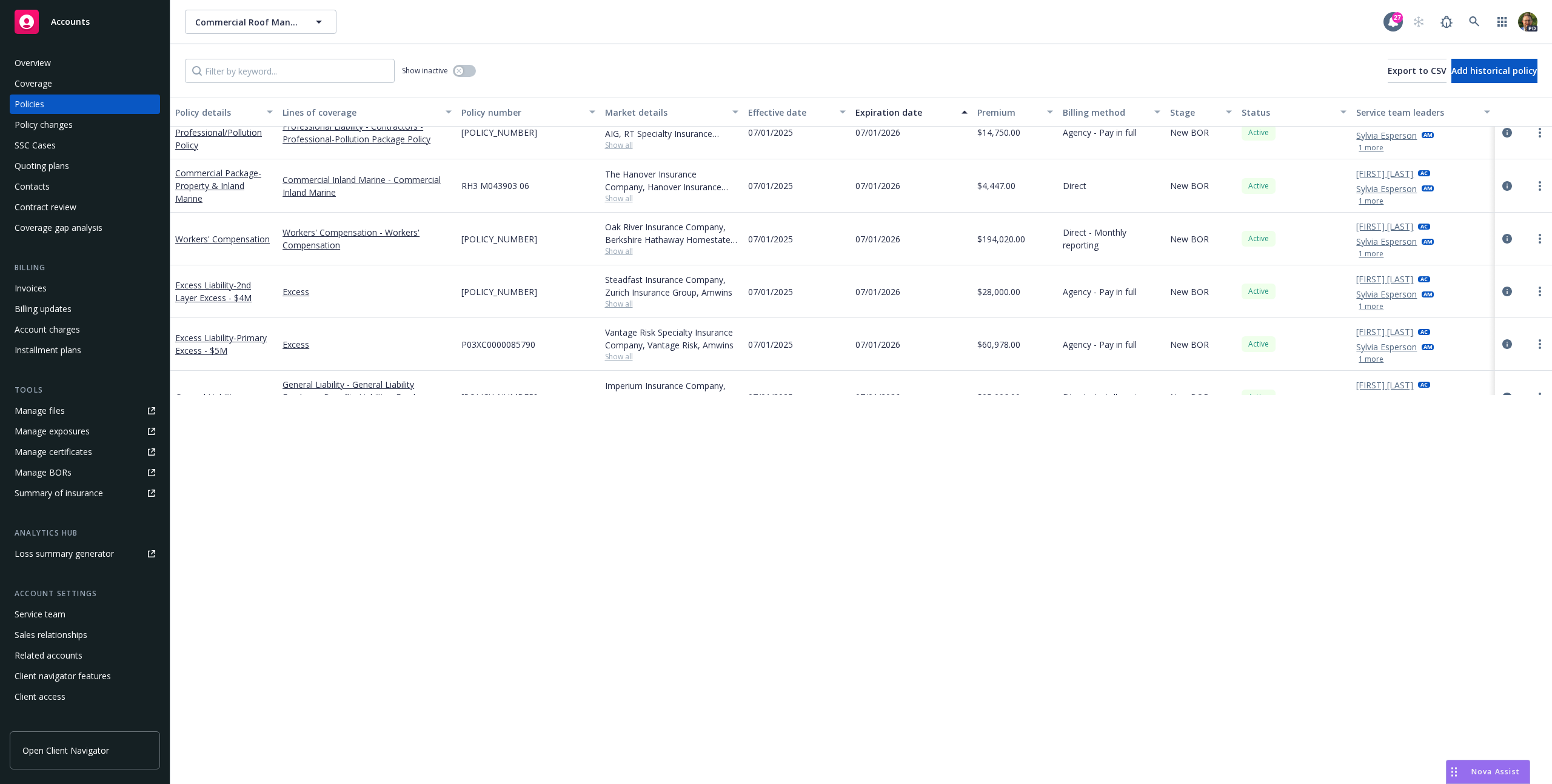 scroll, scrollTop: 0, scrollLeft: 0, axis: both 